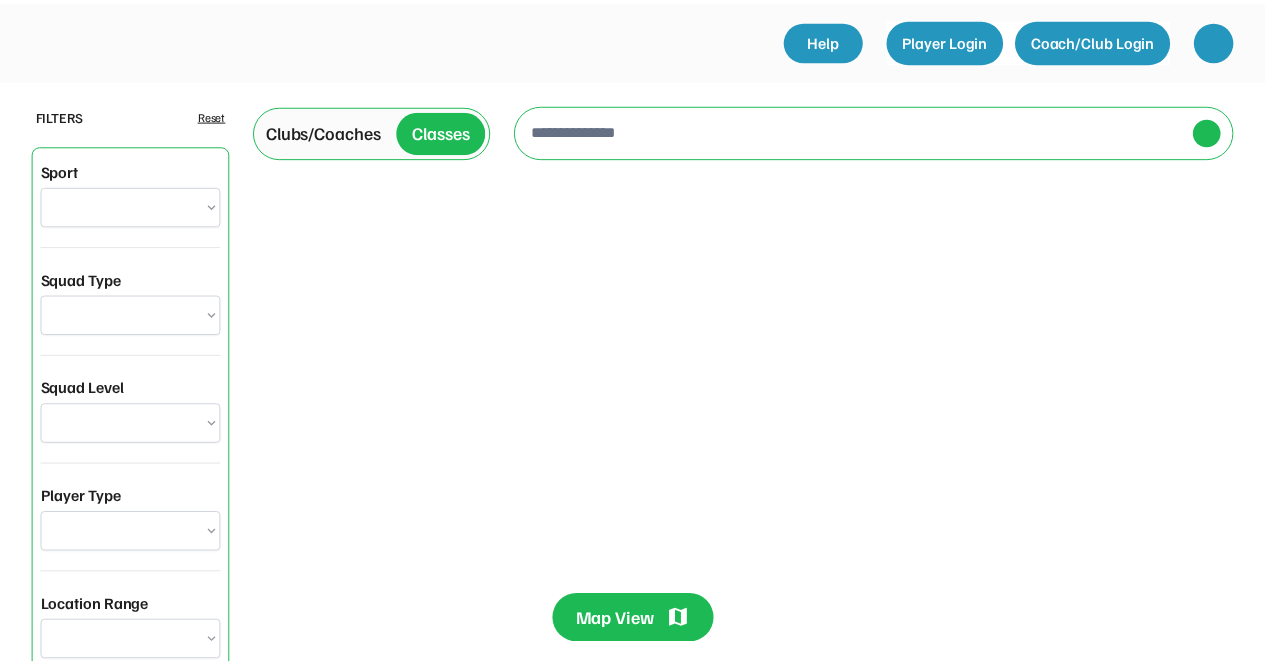 scroll, scrollTop: 0, scrollLeft: 0, axis: both 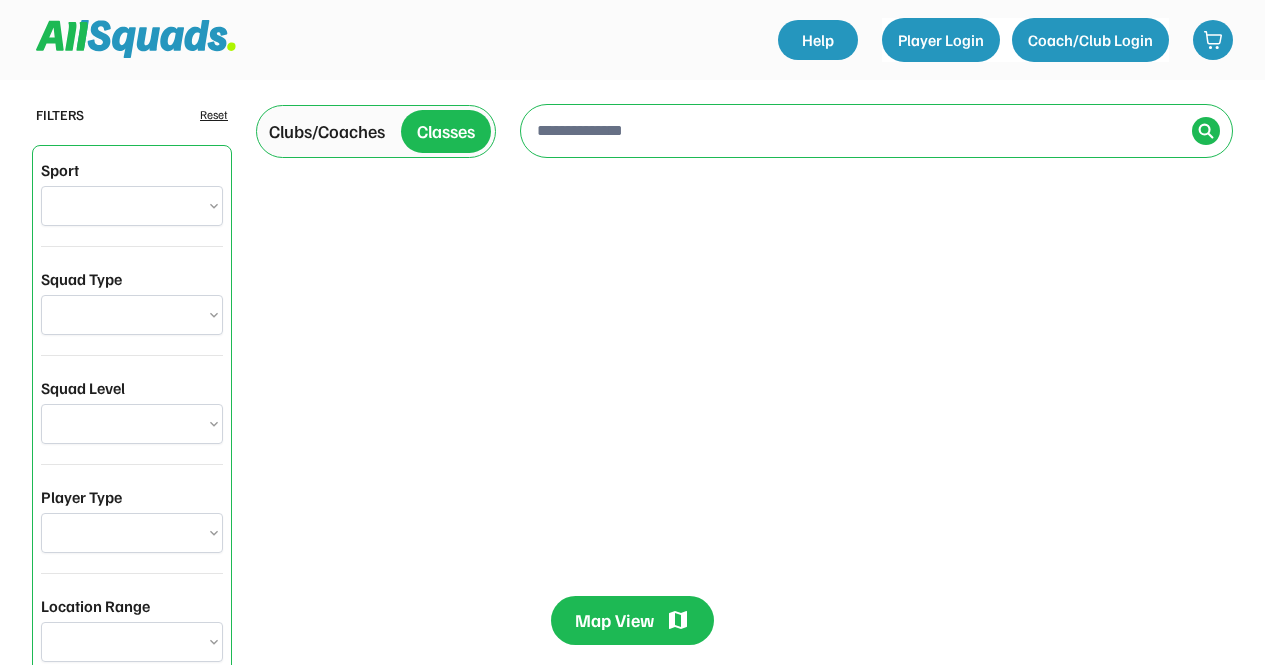 select on "**********" 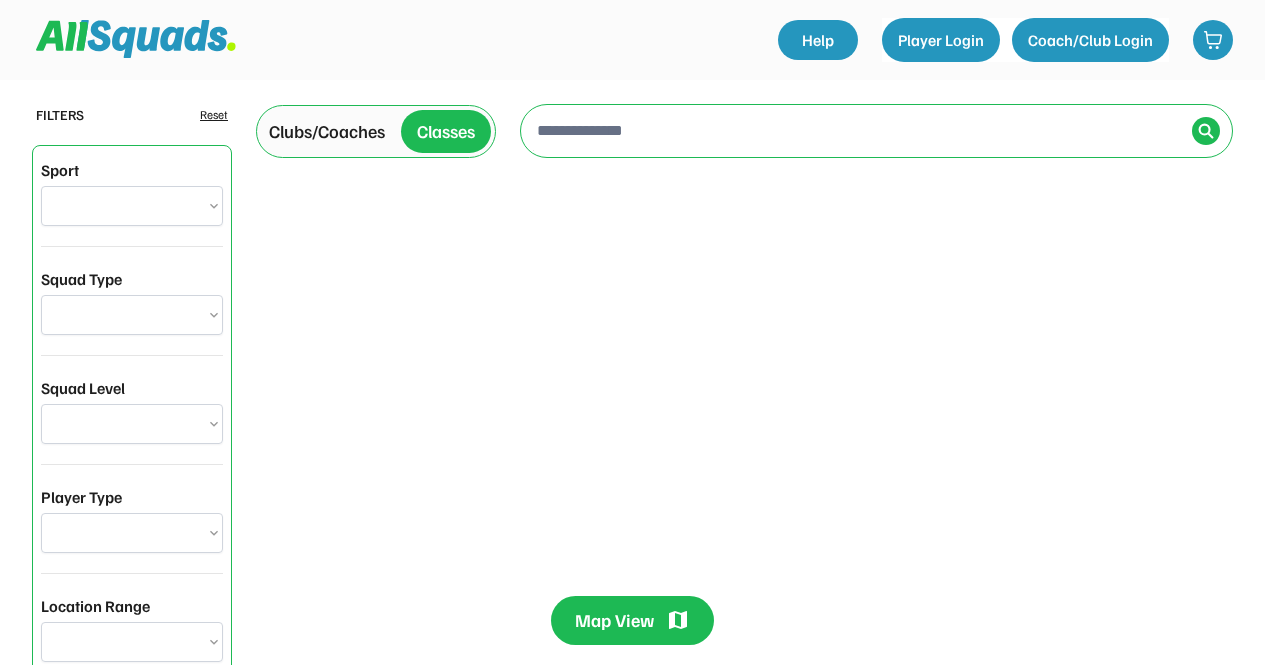 click on "**********" 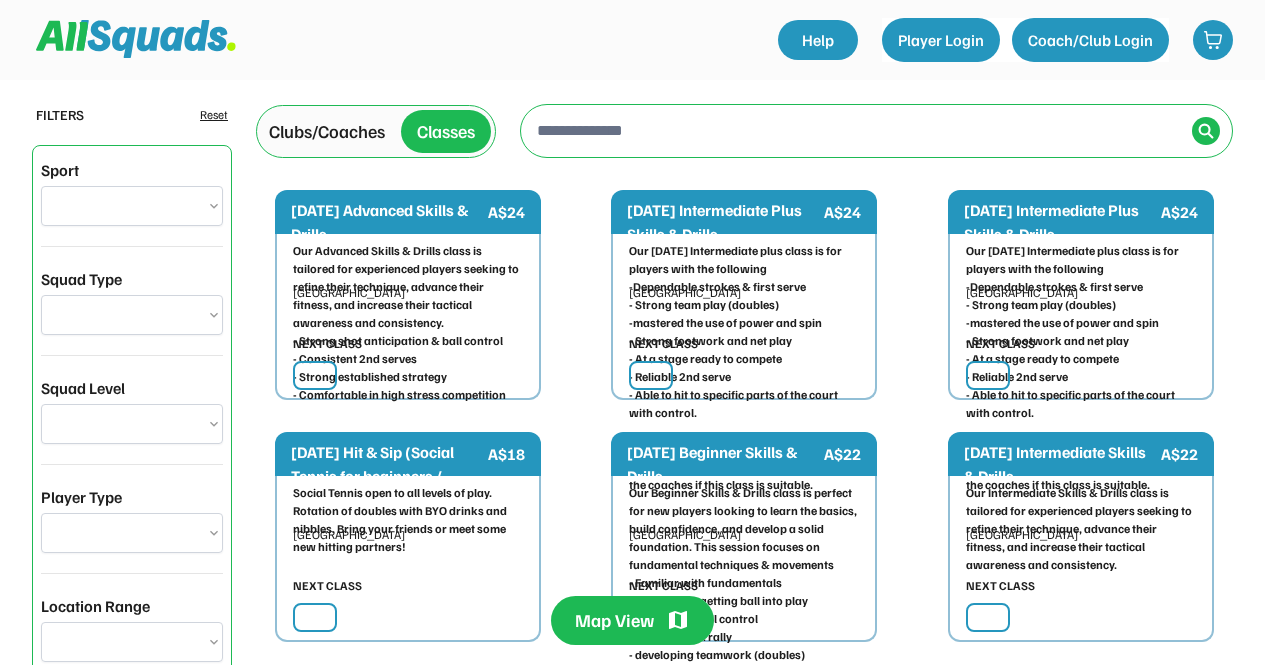 select on "**********" 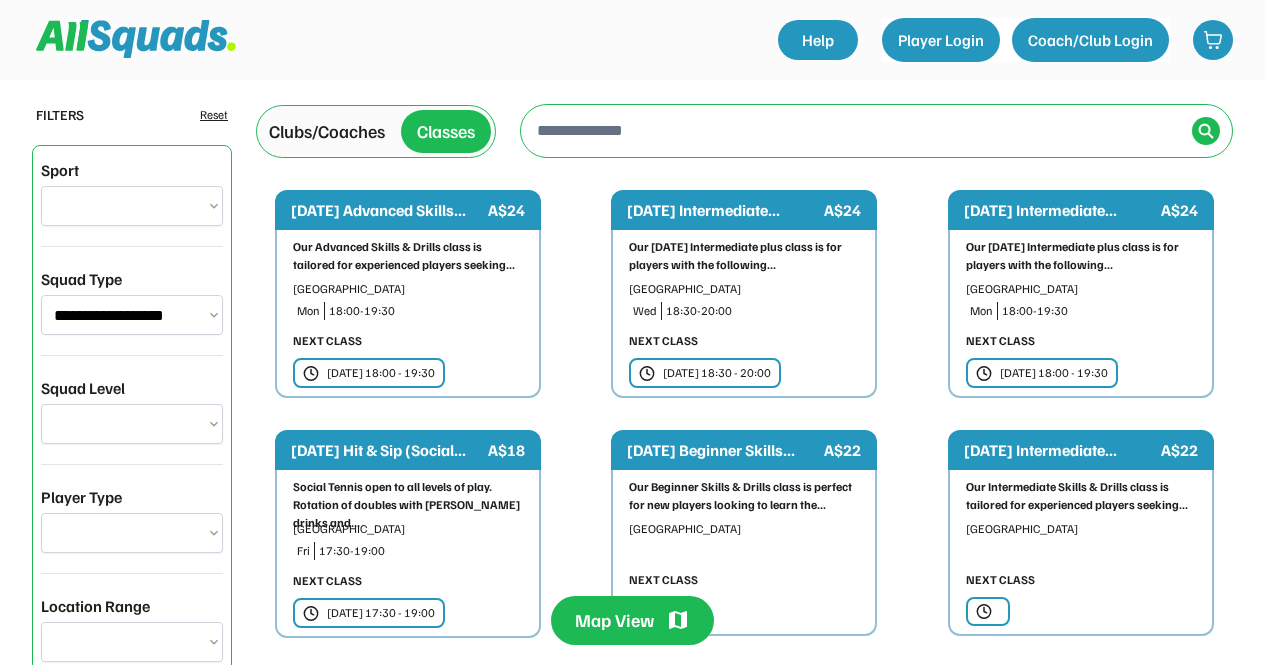 type on "**********" 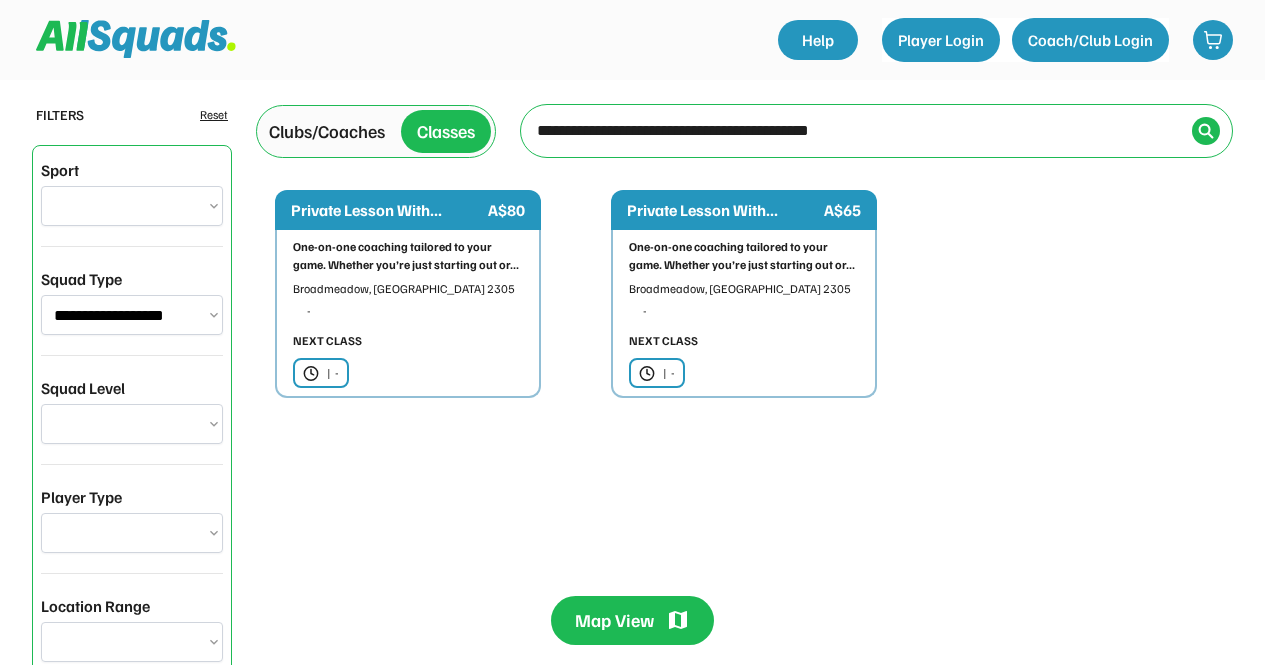 click on "Private Lesson With..." at bounding box center (723, 210) 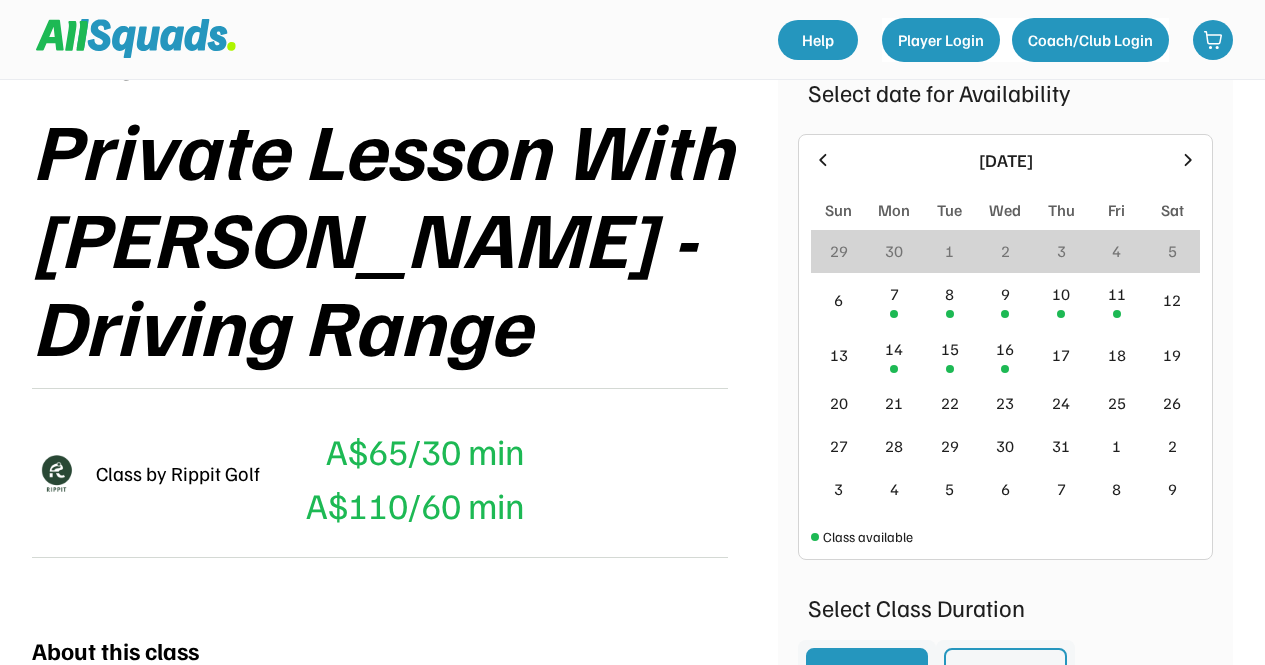 scroll, scrollTop: 286, scrollLeft: 0, axis: vertical 